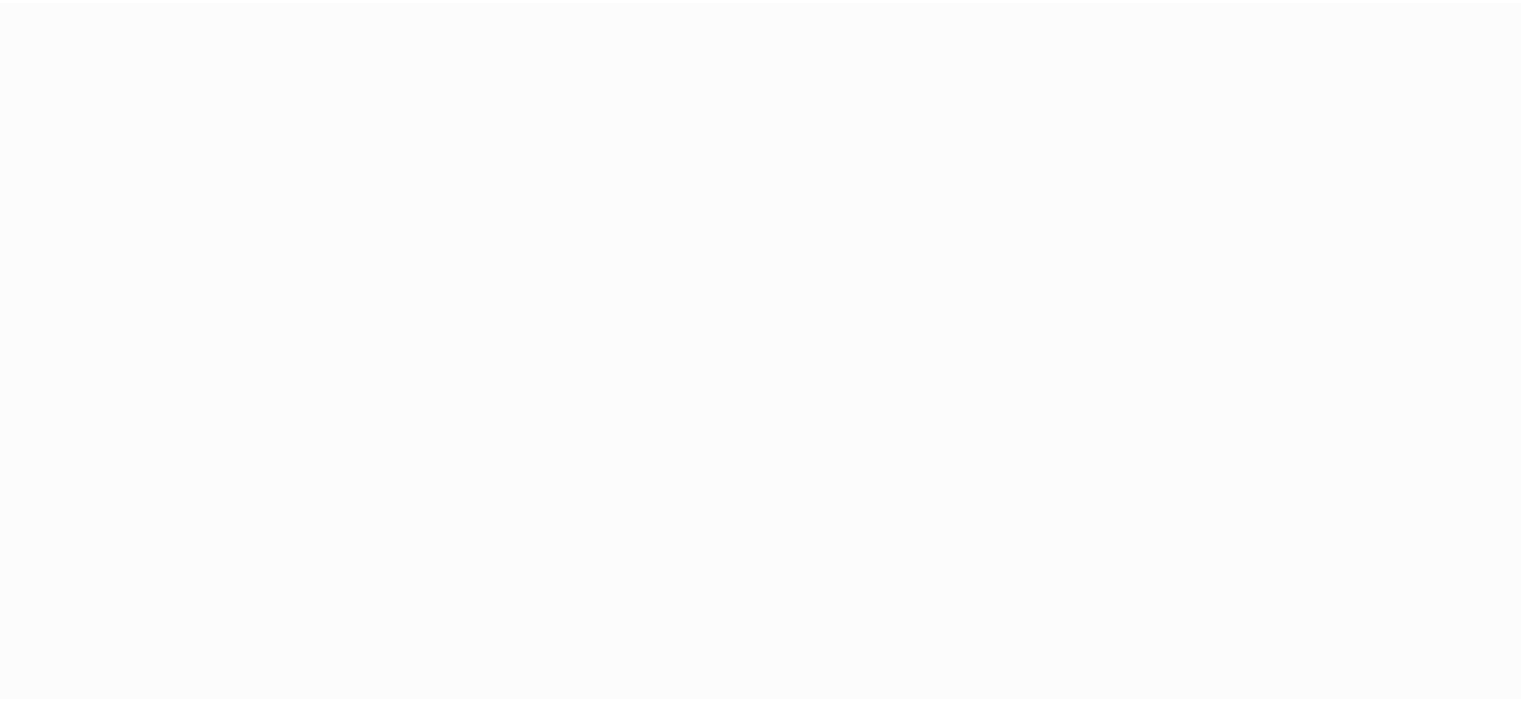 scroll, scrollTop: 0, scrollLeft: 0, axis: both 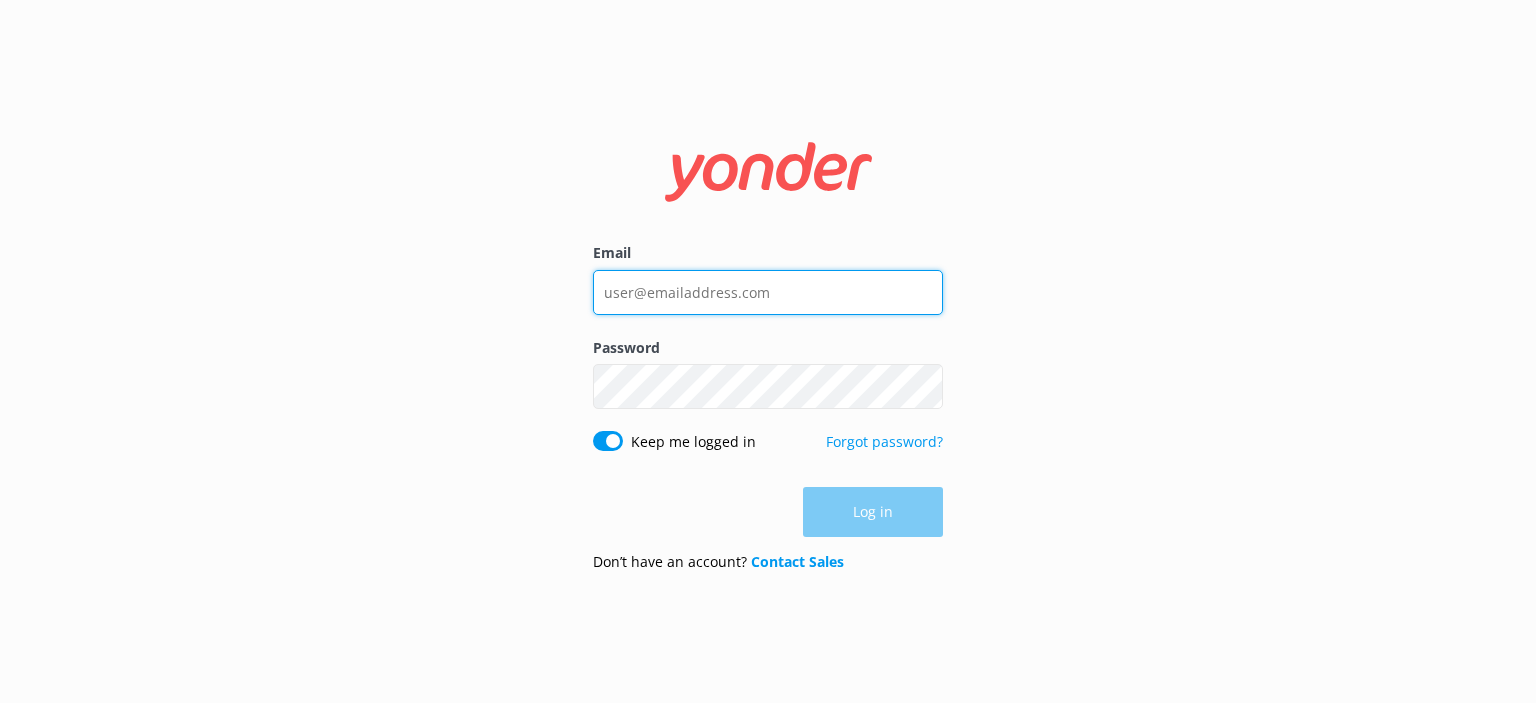 click on "Email" at bounding box center [768, 292] 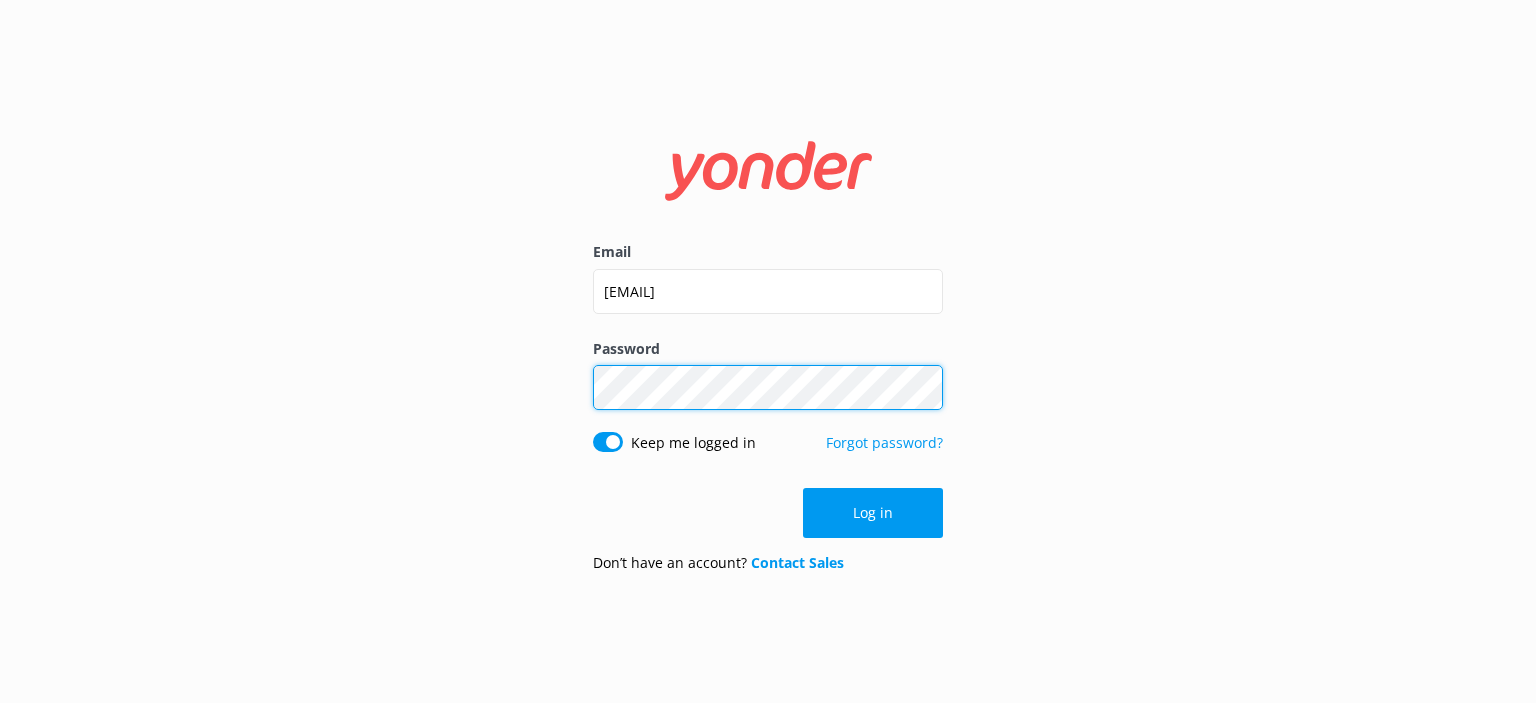 click on "Log in" at bounding box center (873, 513) 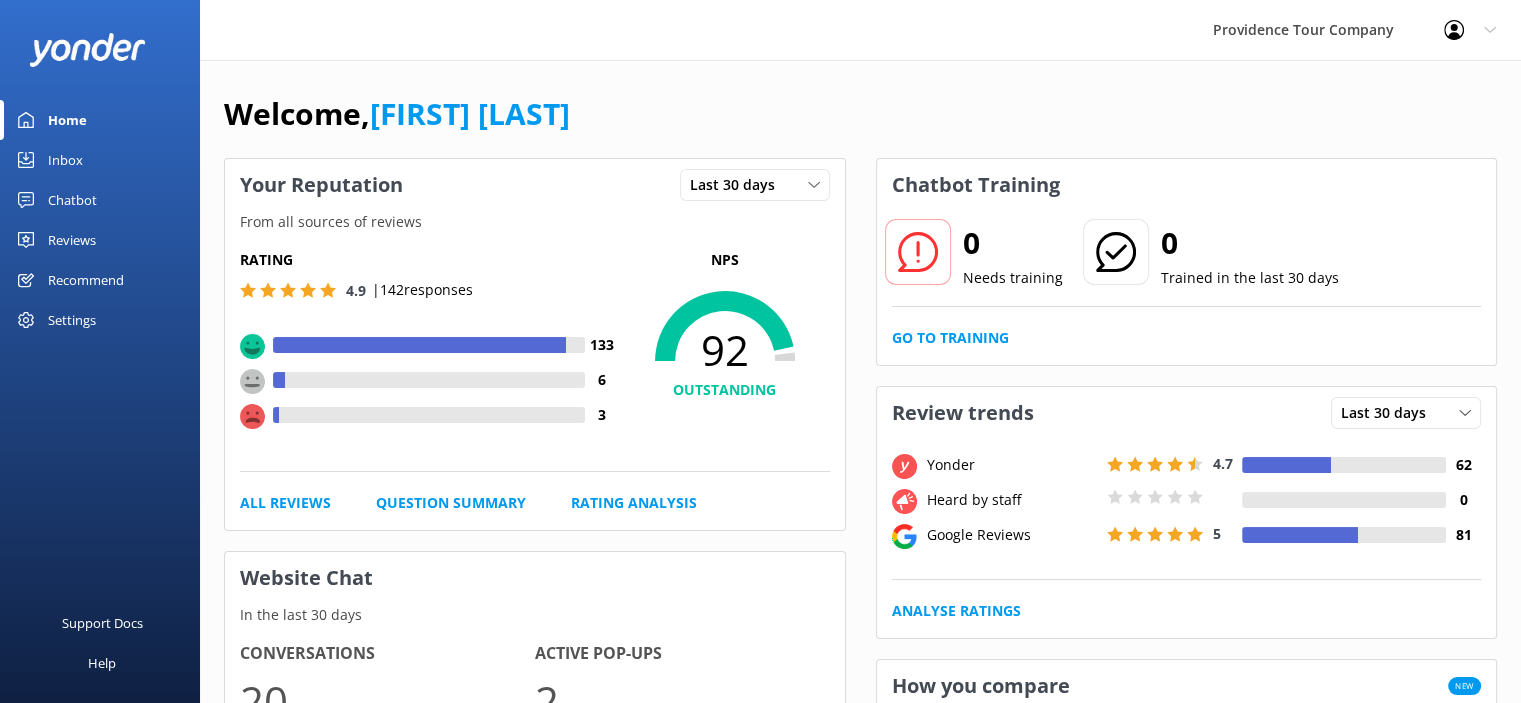 click on "Reviews" at bounding box center [72, 240] 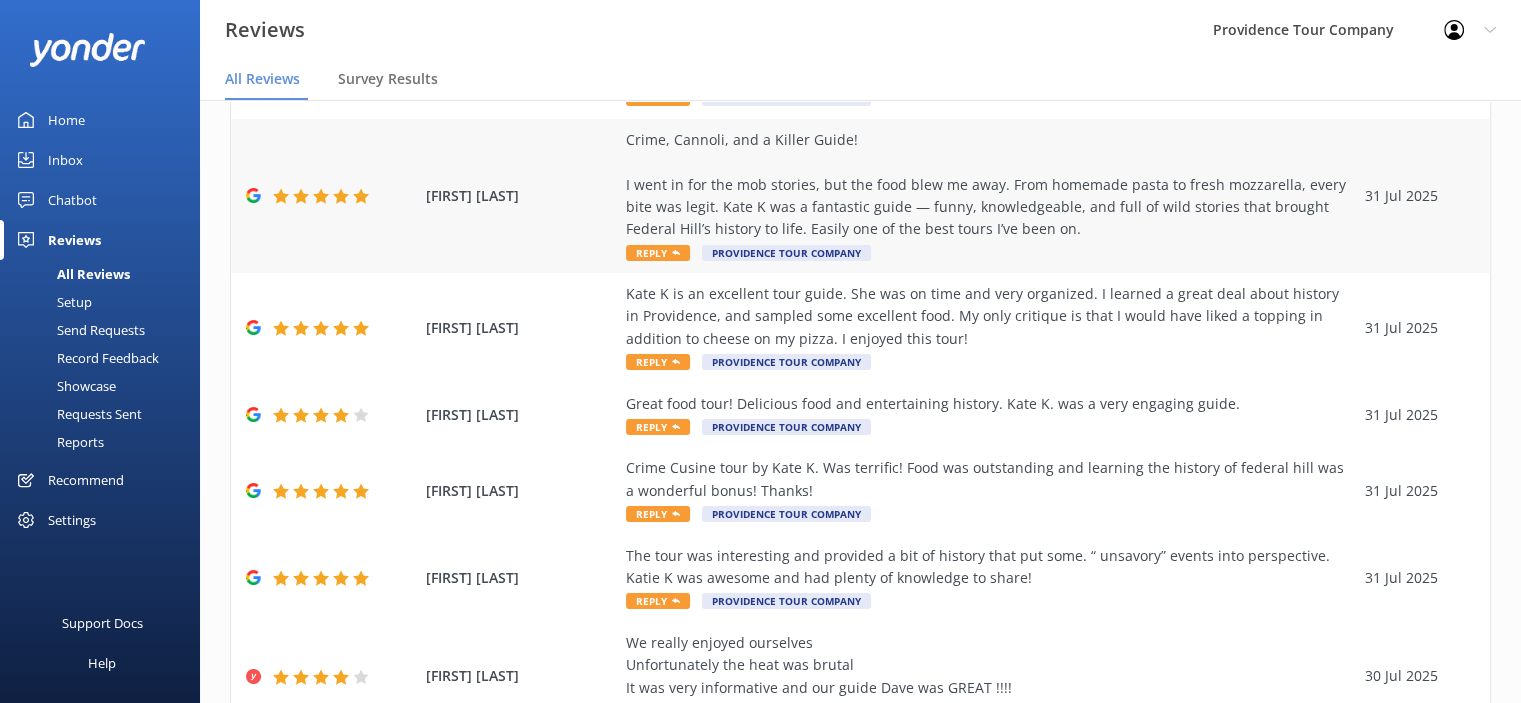 scroll, scrollTop: 500, scrollLeft: 0, axis: vertical 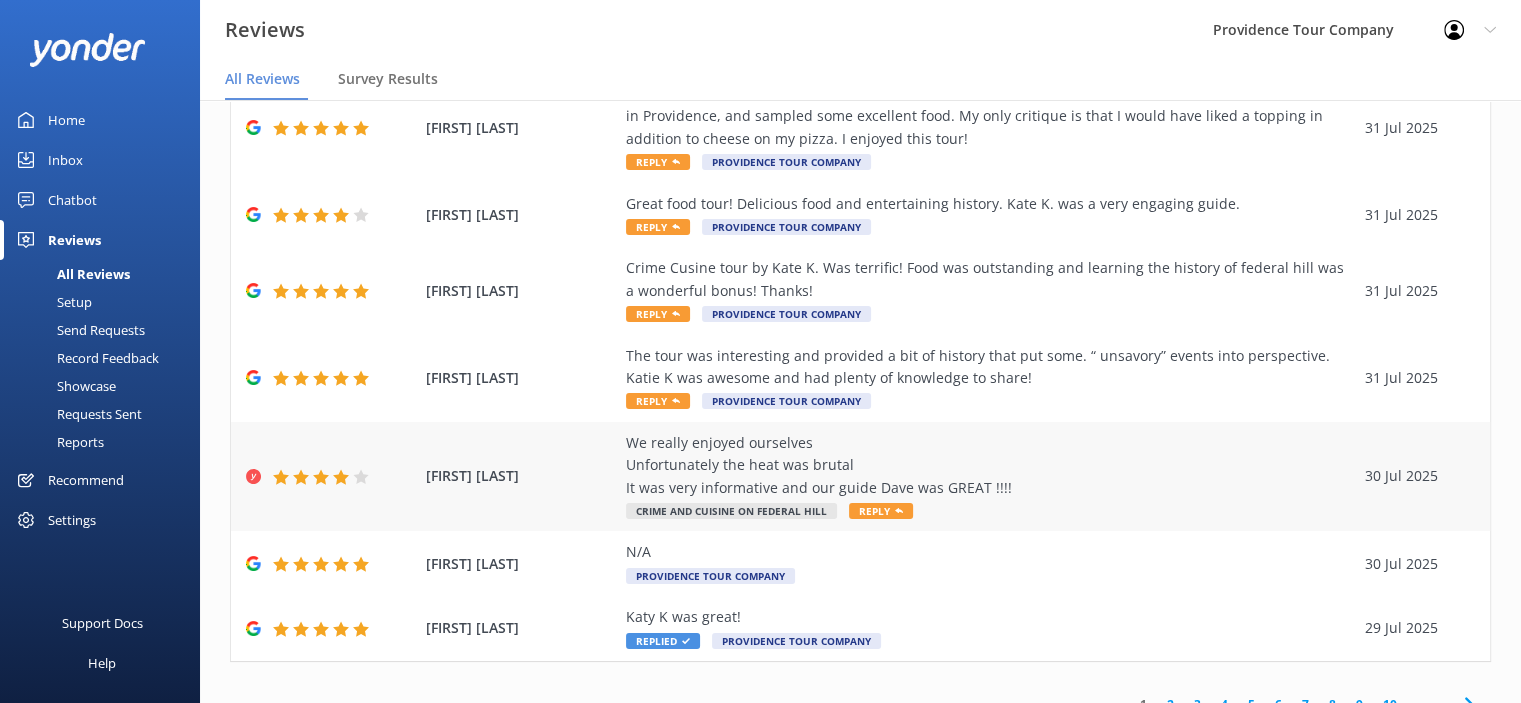 click on "Reply" at bounding box center (881, 511) 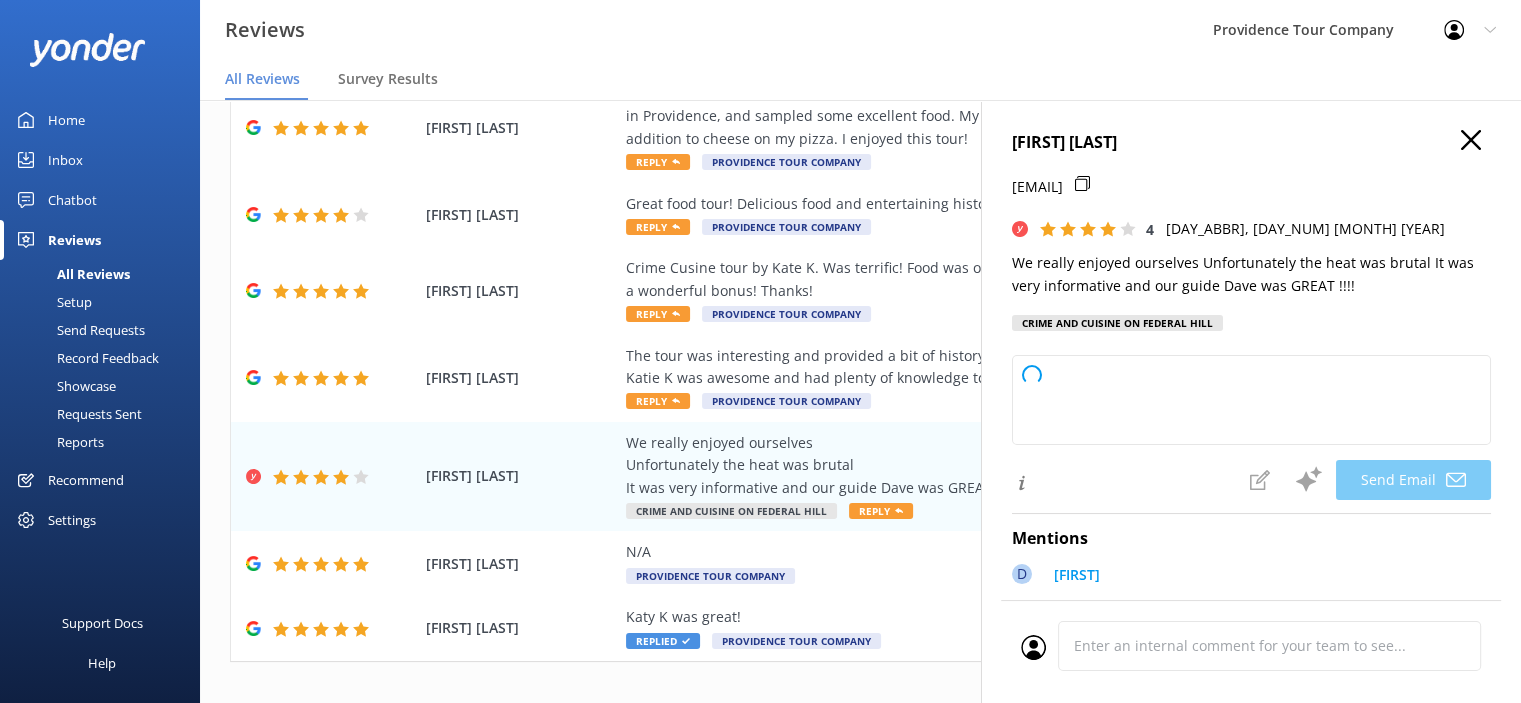 type on "Thank you so much for your kind words, [FIRST]! We're thrilled to hear you enjoyed the tour and that Dave made it a great experience. We appreciate your feedback about the heat and hope to welcome you back again soon—maybe on a cooler day!" 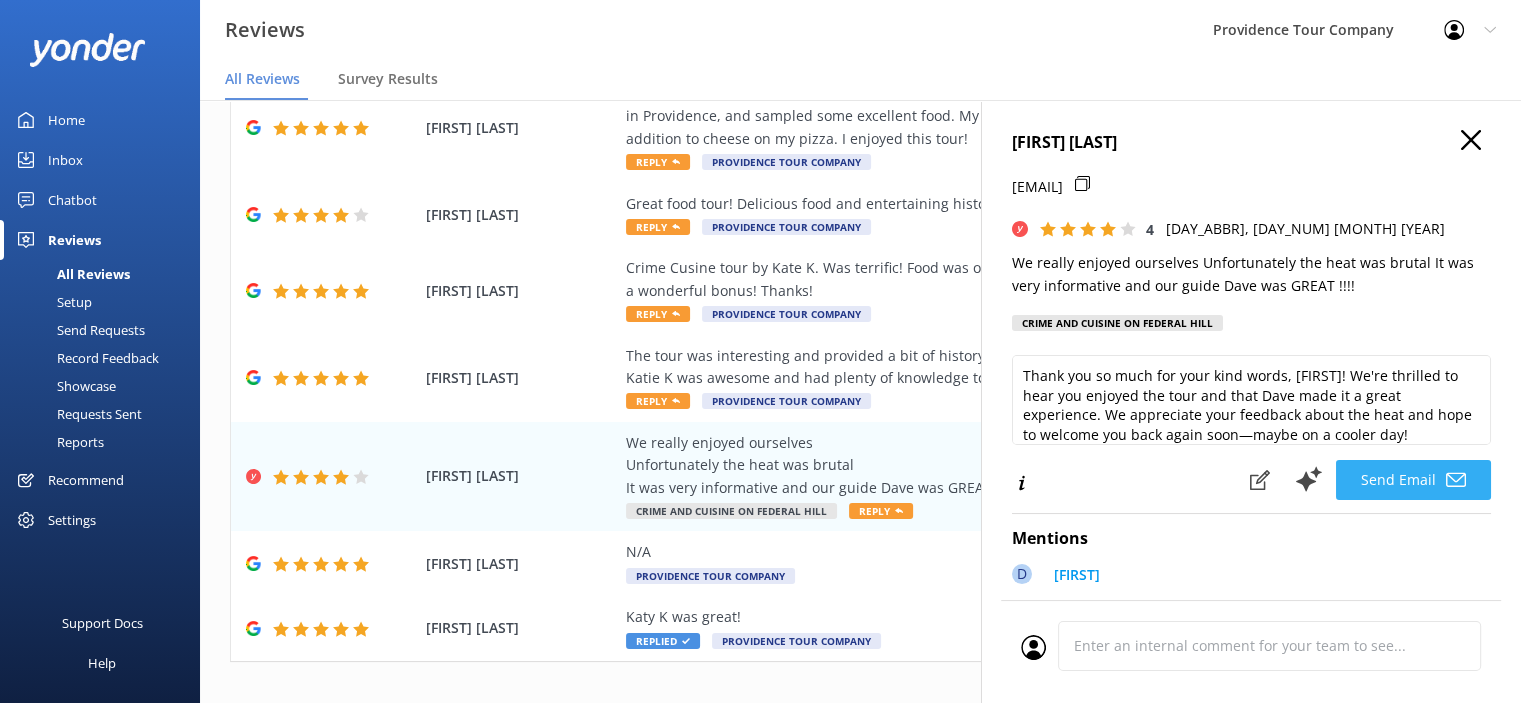 click on "Send Email" at bounding box center [1413, 480] 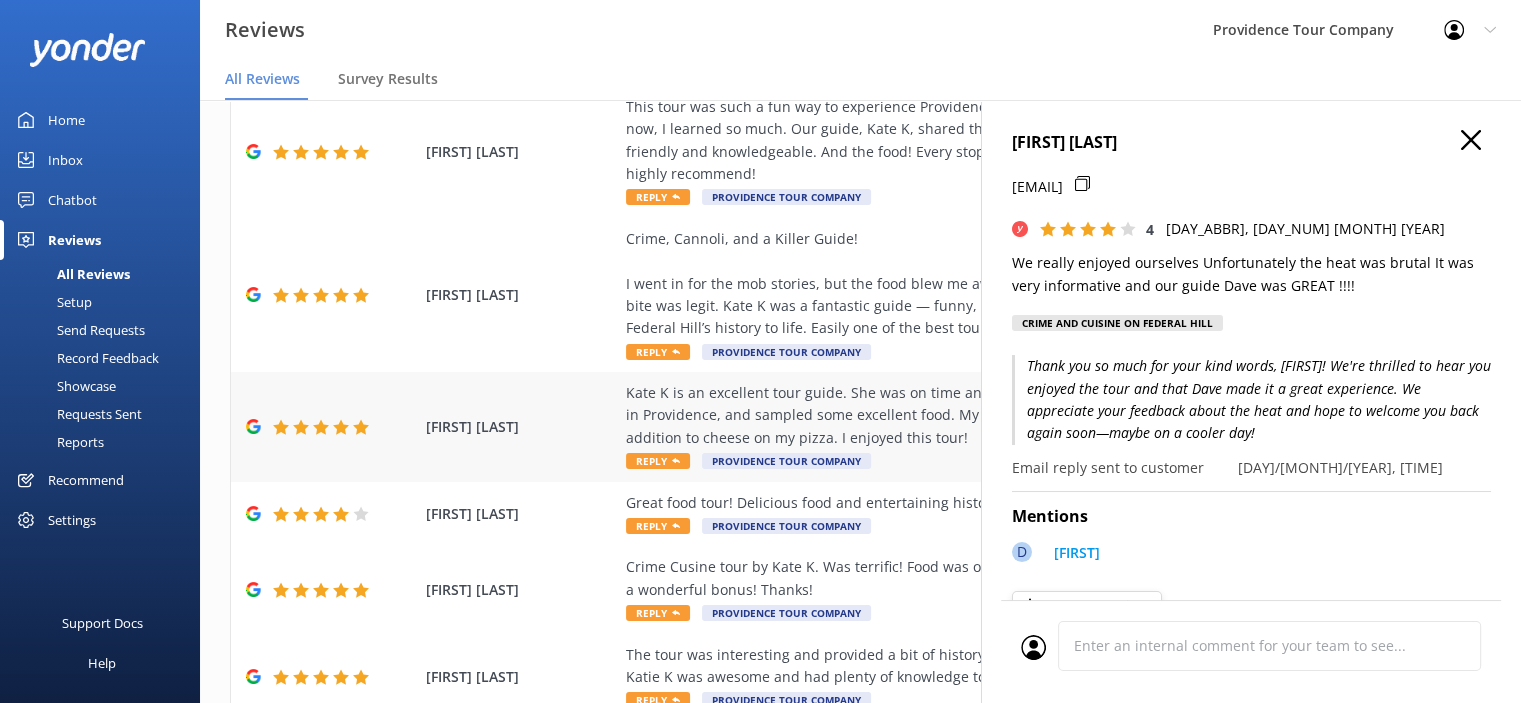scroll, scrollTop: 200, scrollLeft: 0, axis: vertical 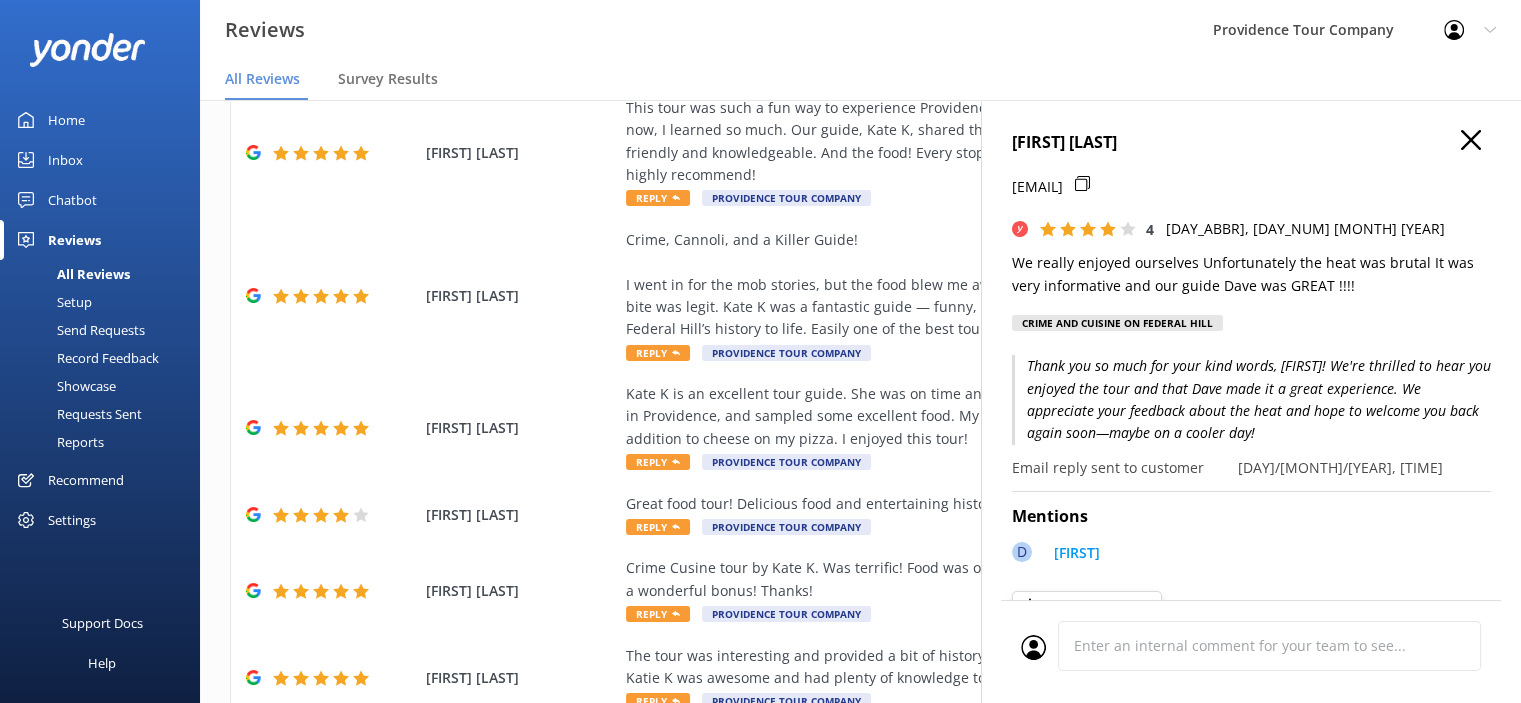 click on "[FIRST] [LAST]" at bounding box center [1251, 143] 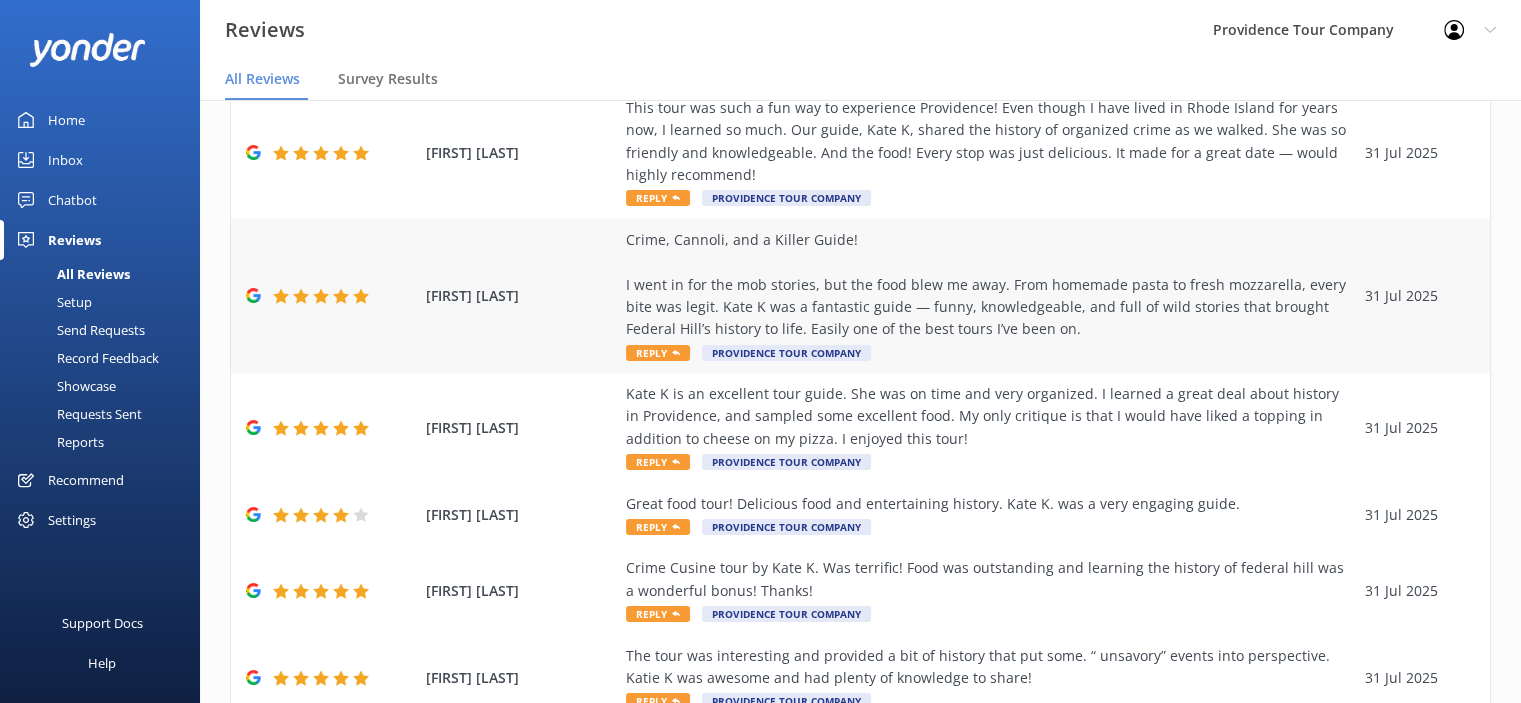scroll, scrollTop: 0, scrollLeft: 0, axis: both 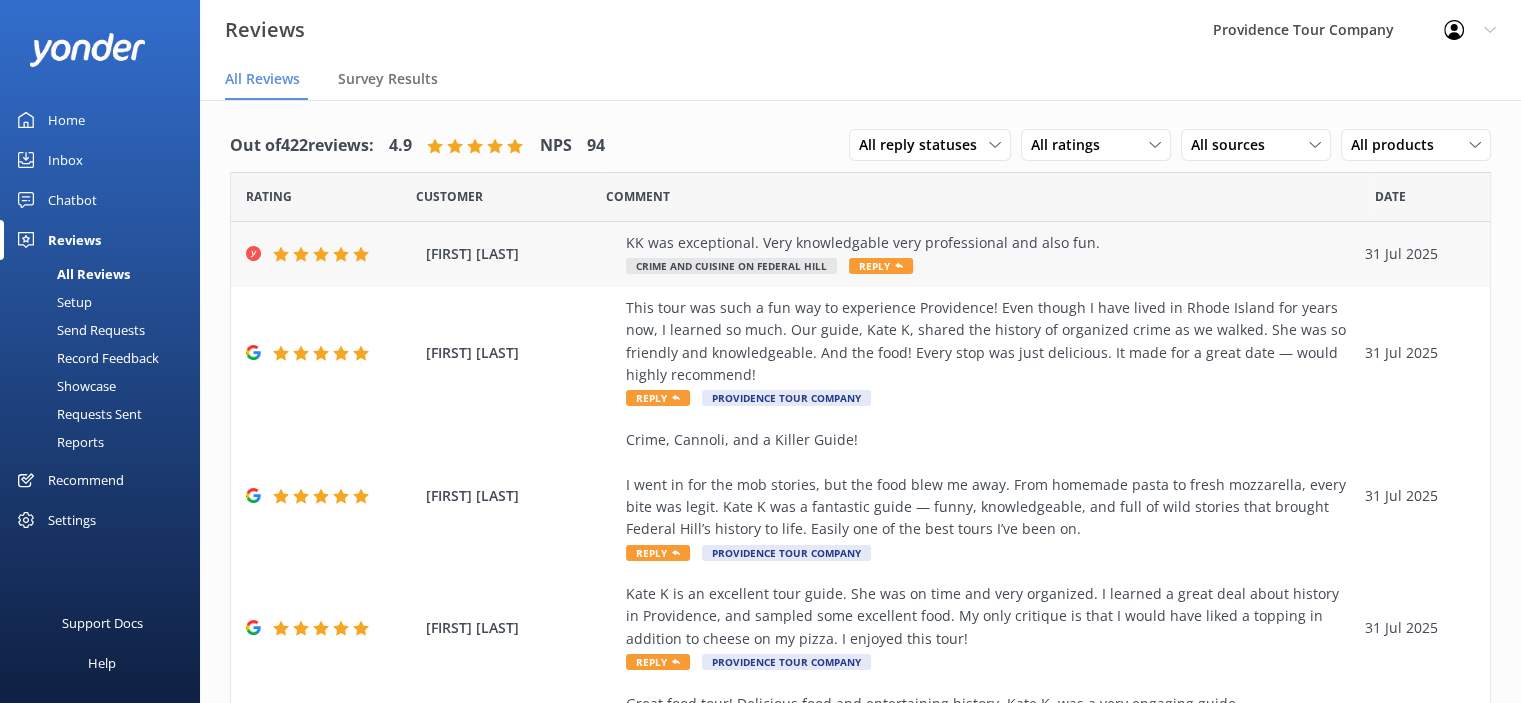 click on "Reply" at bounding box center [881, 266] 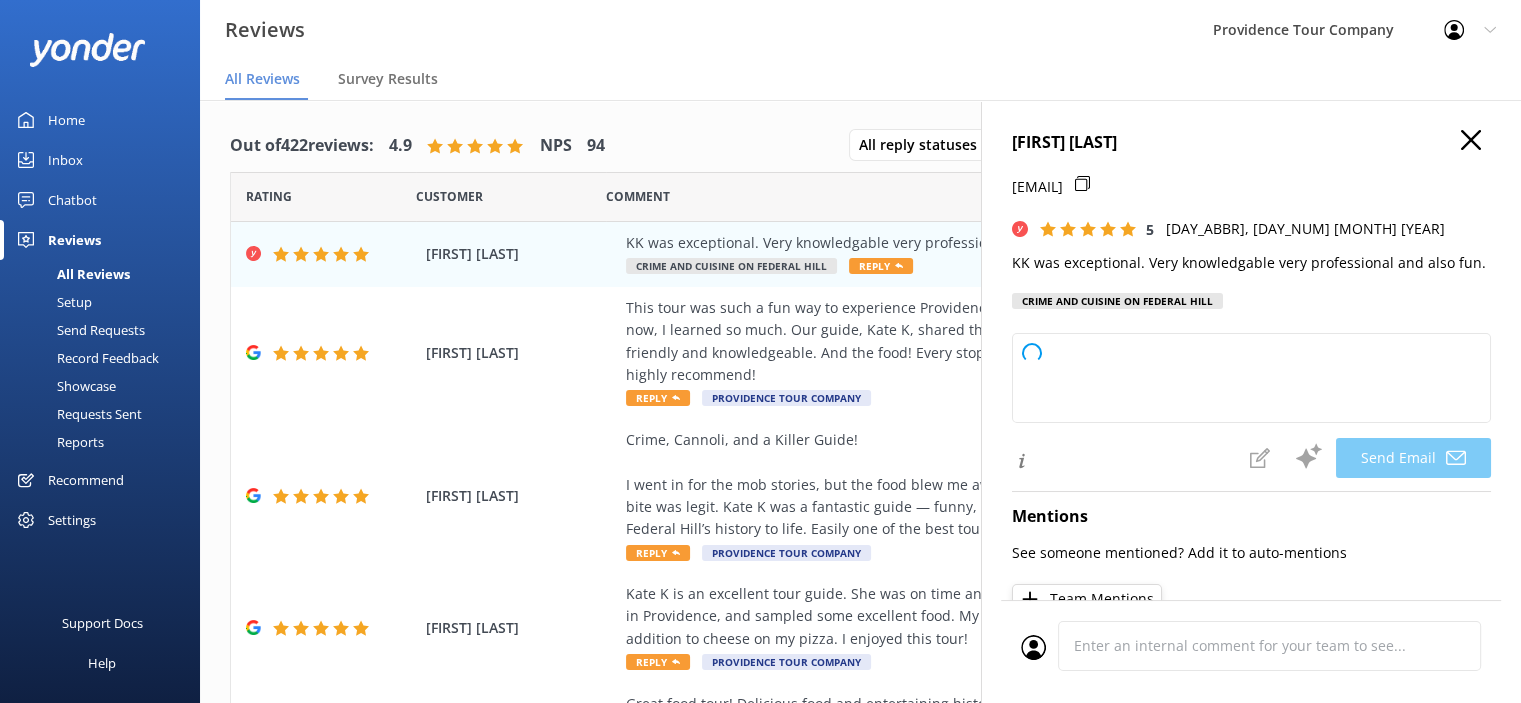 type on "Thank you so much, [FIRST]! We’re thrilled to hear you had such a great experience with KK. We appreciate your kind words and look forward to serving you again!" 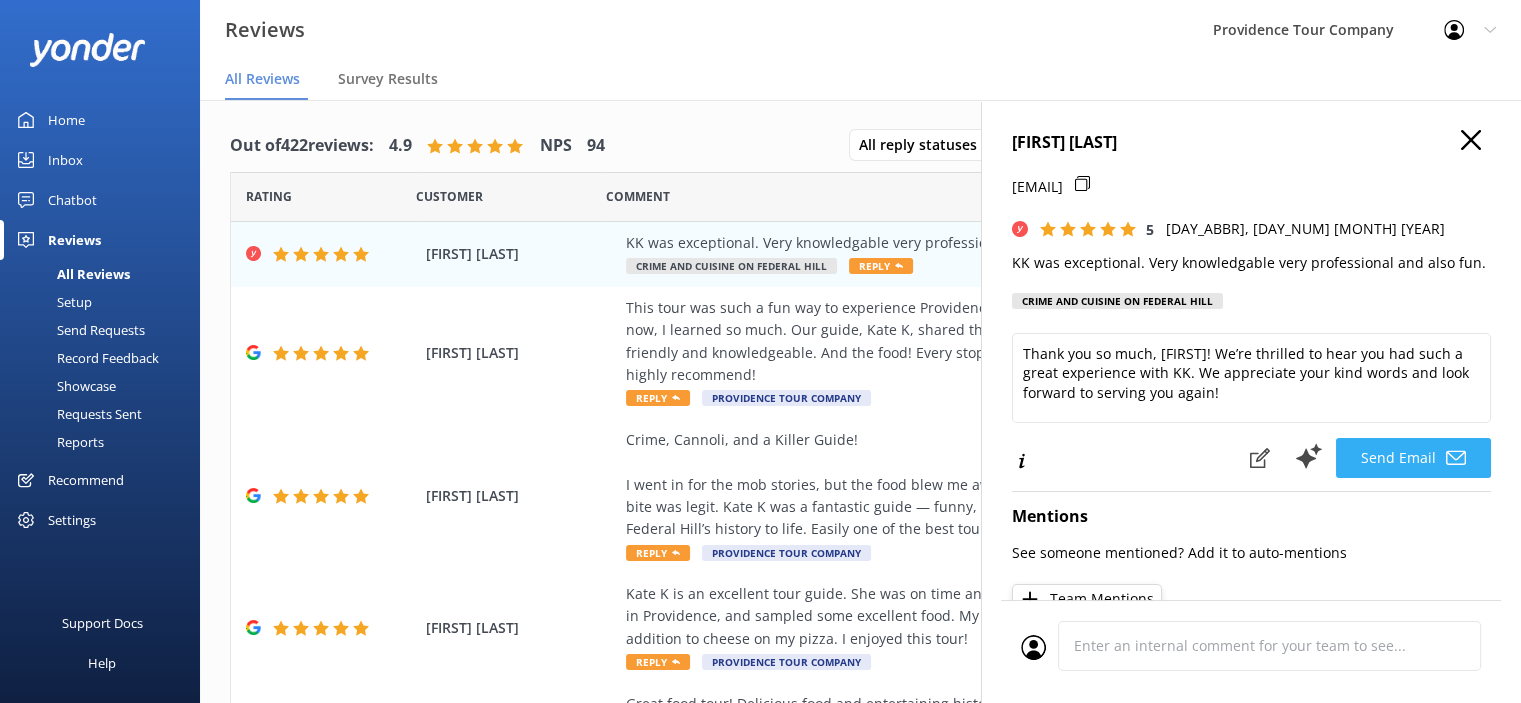 click on "Send Email" at bounding box center [1413, 458] 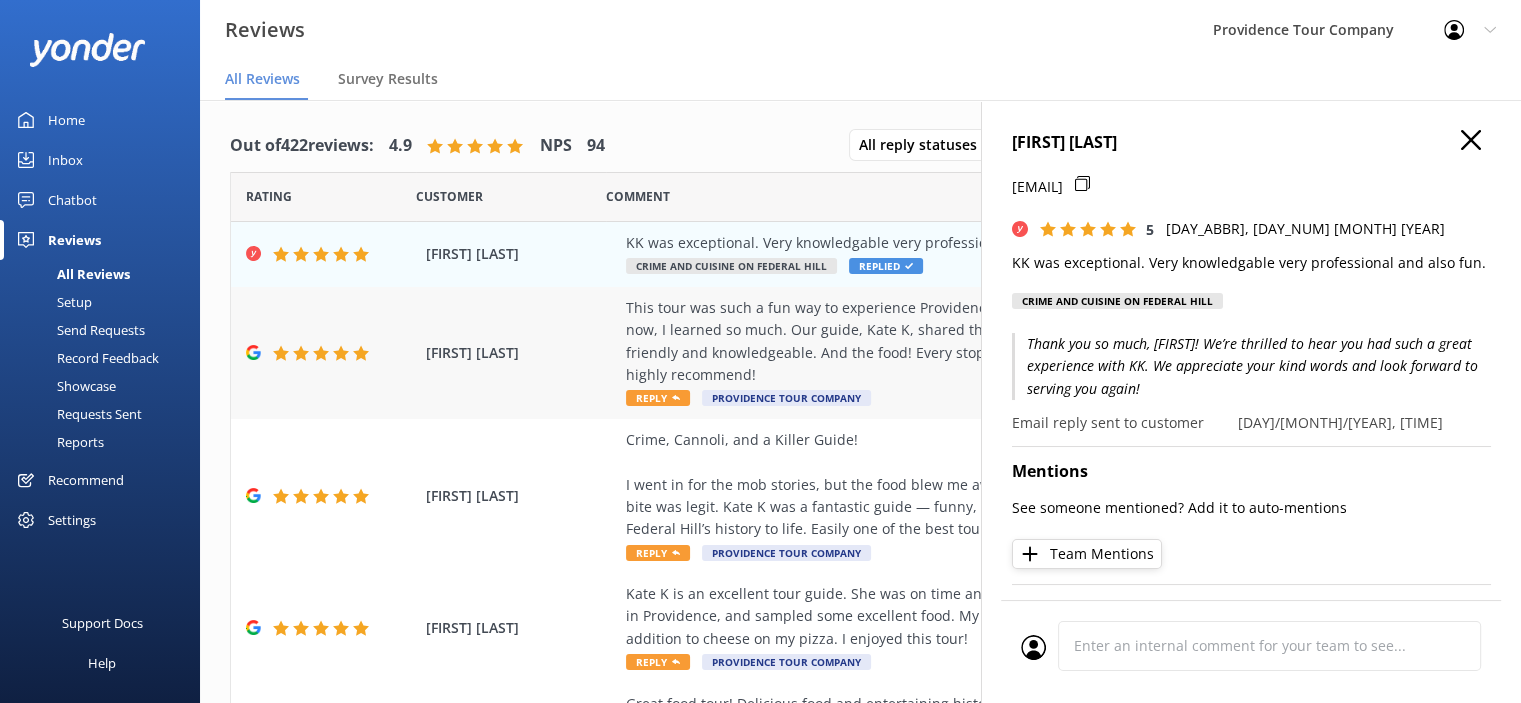 click on "This tour was such a fun way to experience Providence! Even though I have lived in Rhode Island for years now, I learned so much. Our guide, Kate K, shared the history of organized crime as we walked. She was so friendly and knowledgeable. And the food! Every stop was just delicious. It made for a great date — would highly recommend! Reply Providence Tour Company" at bounding box center (990, 353) 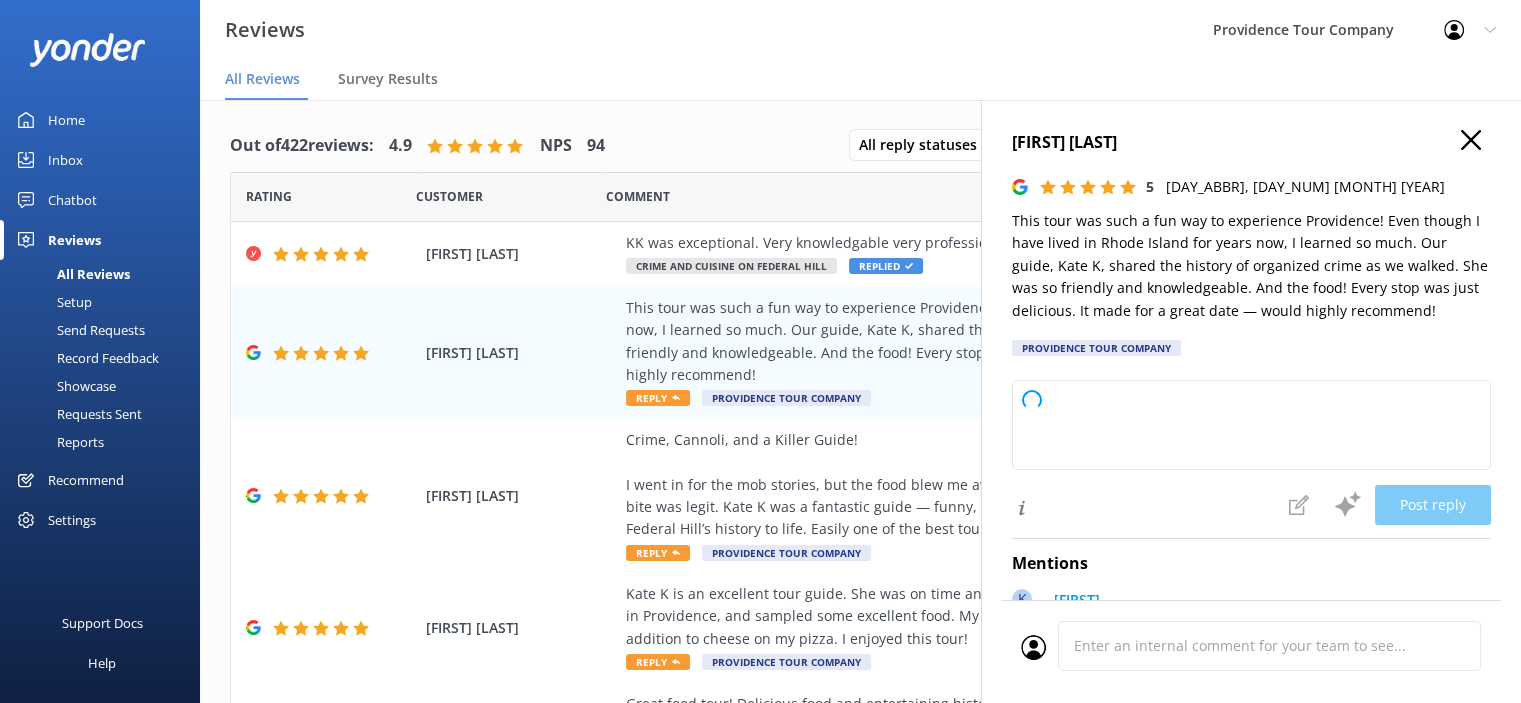 type on "Thank you so much for your wonderful review! We're thrilled to hear you enjoyed the tour, learned something new about Providence, and loved the food stops. We'll be sure to pass your kind words along to Kate K. We hope to see you again on another adventure!" 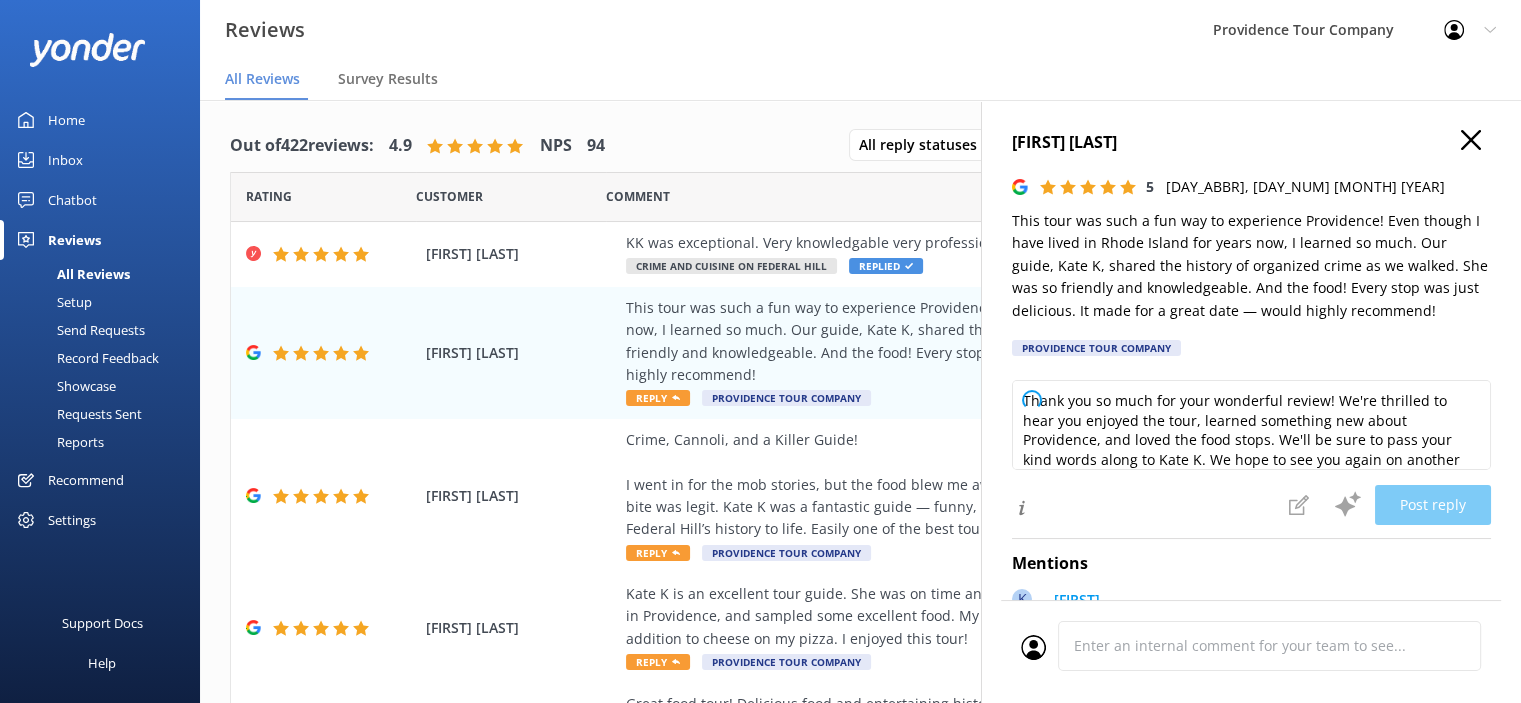click 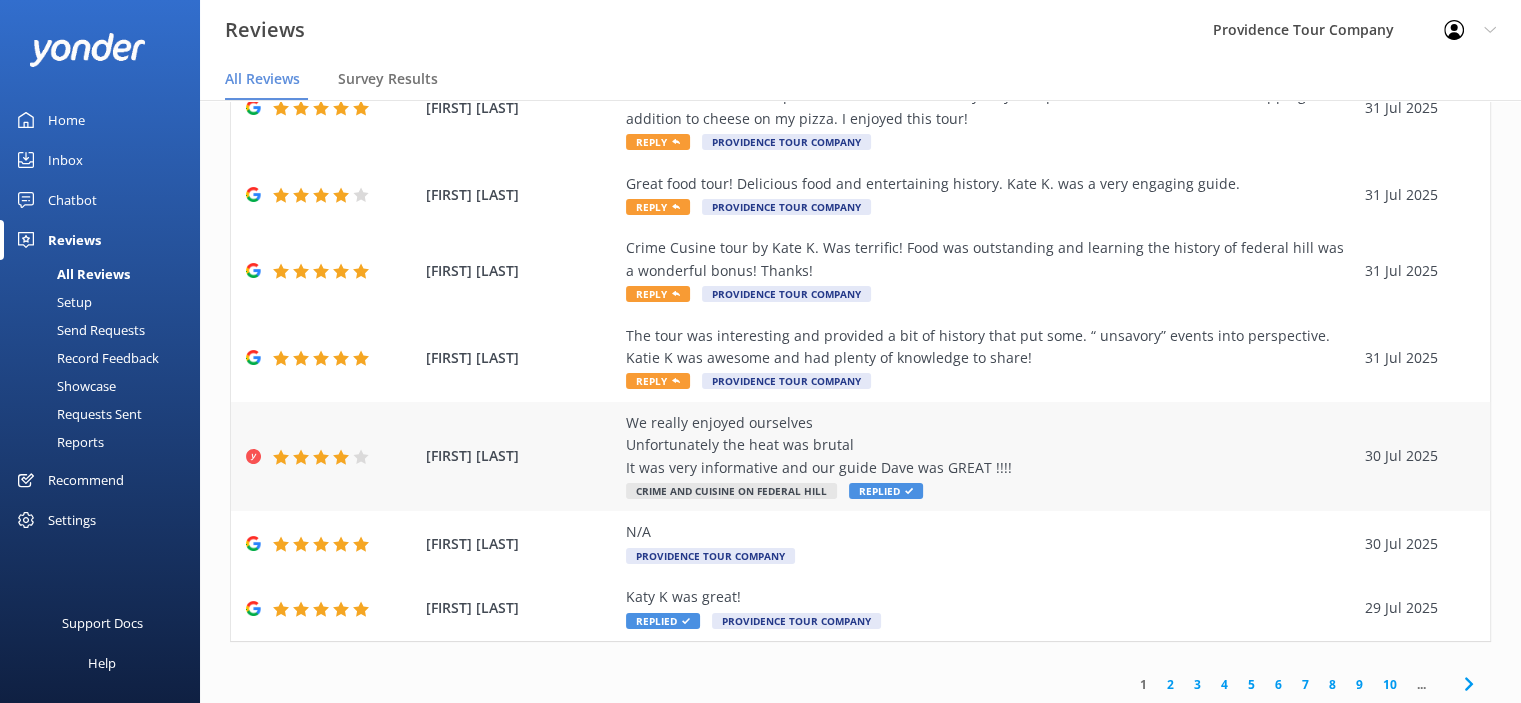 scroll, scrollTop: 524, scrollLeft: 0, axis: vertical 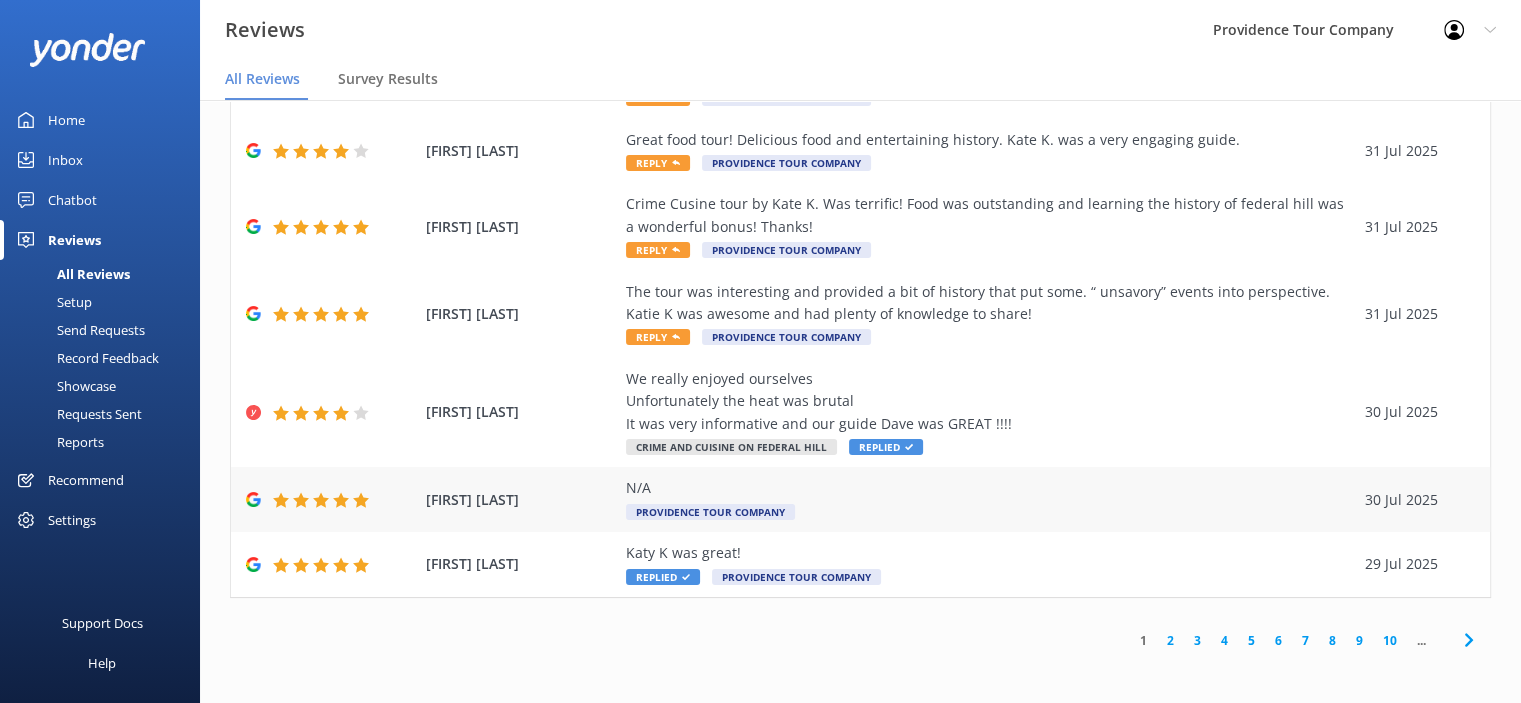 click on "Providence Tour Company" at bounding box center [710, 512] 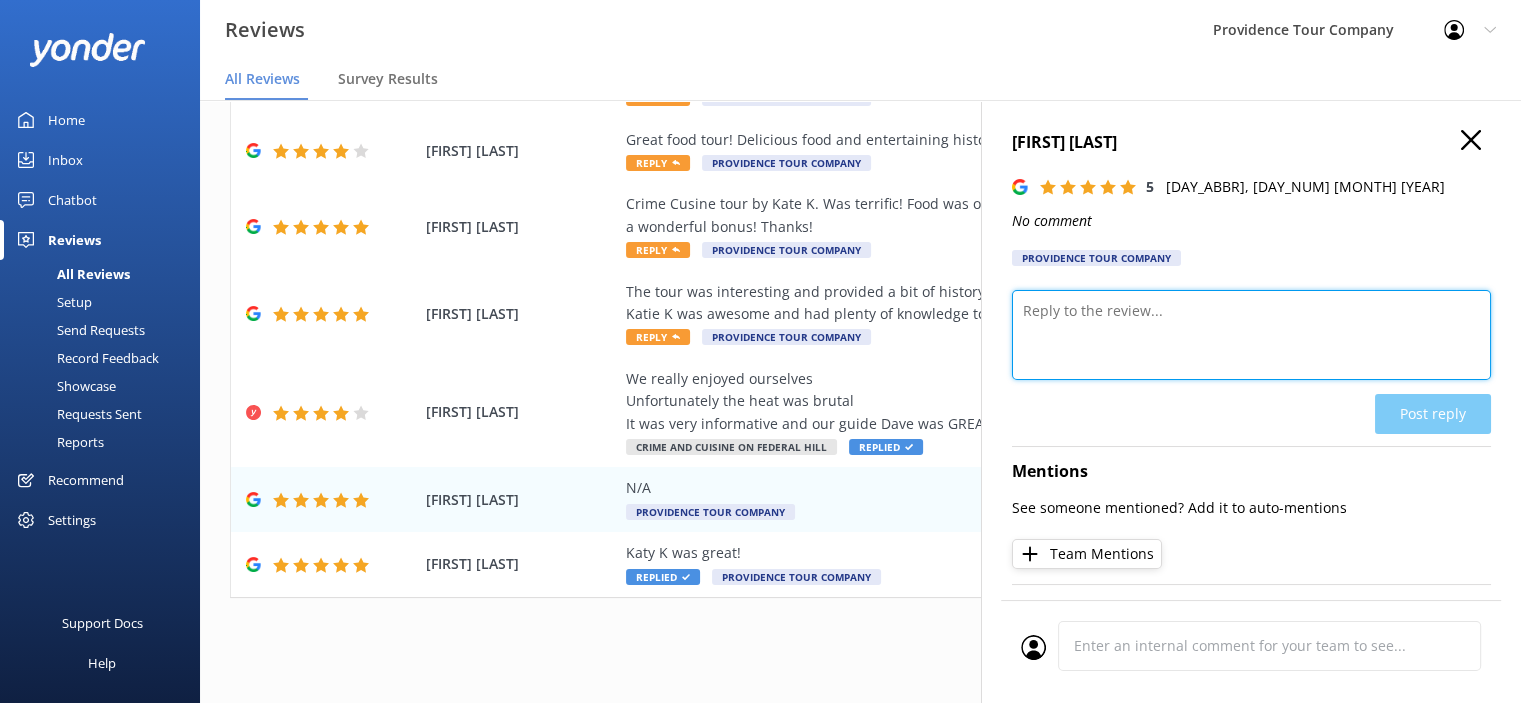 click at bounding box center [1251, 335] 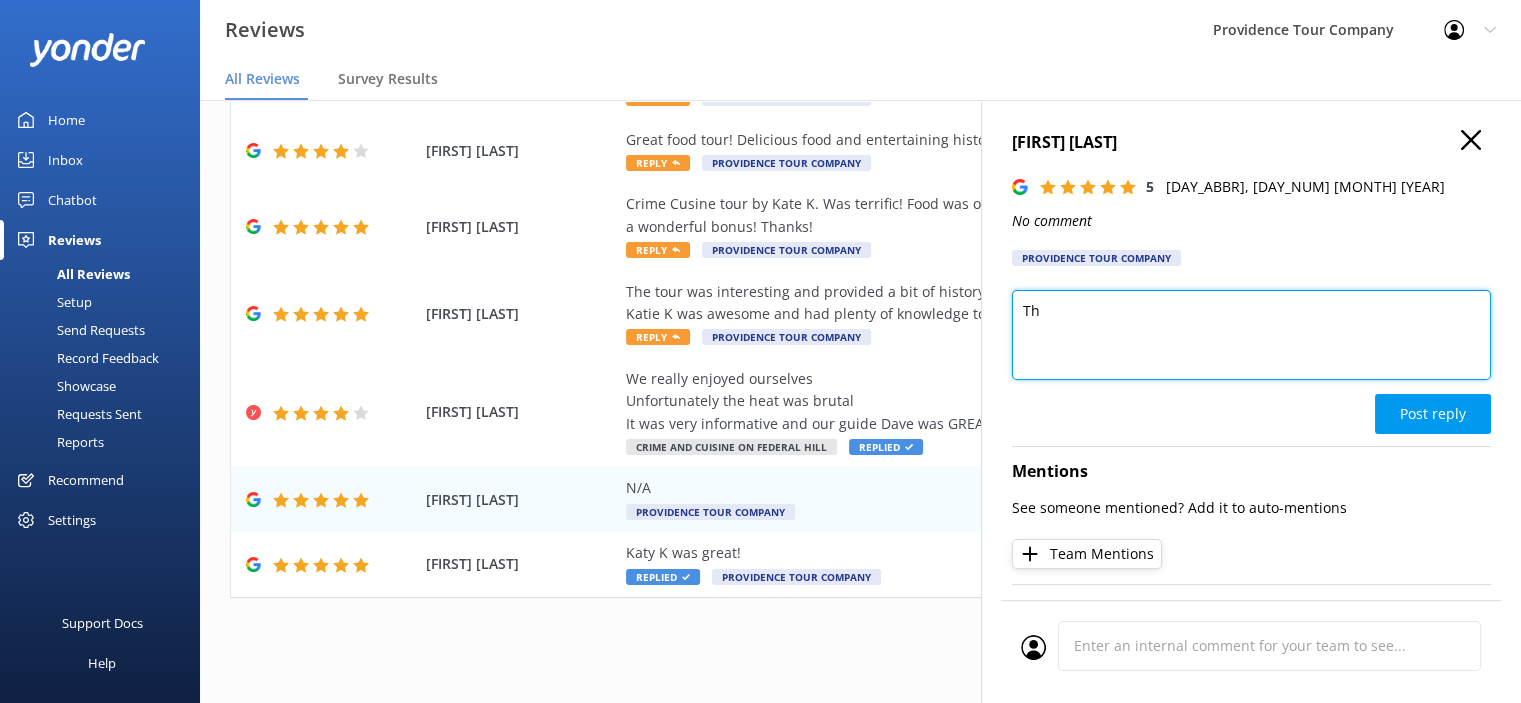 type on "T" 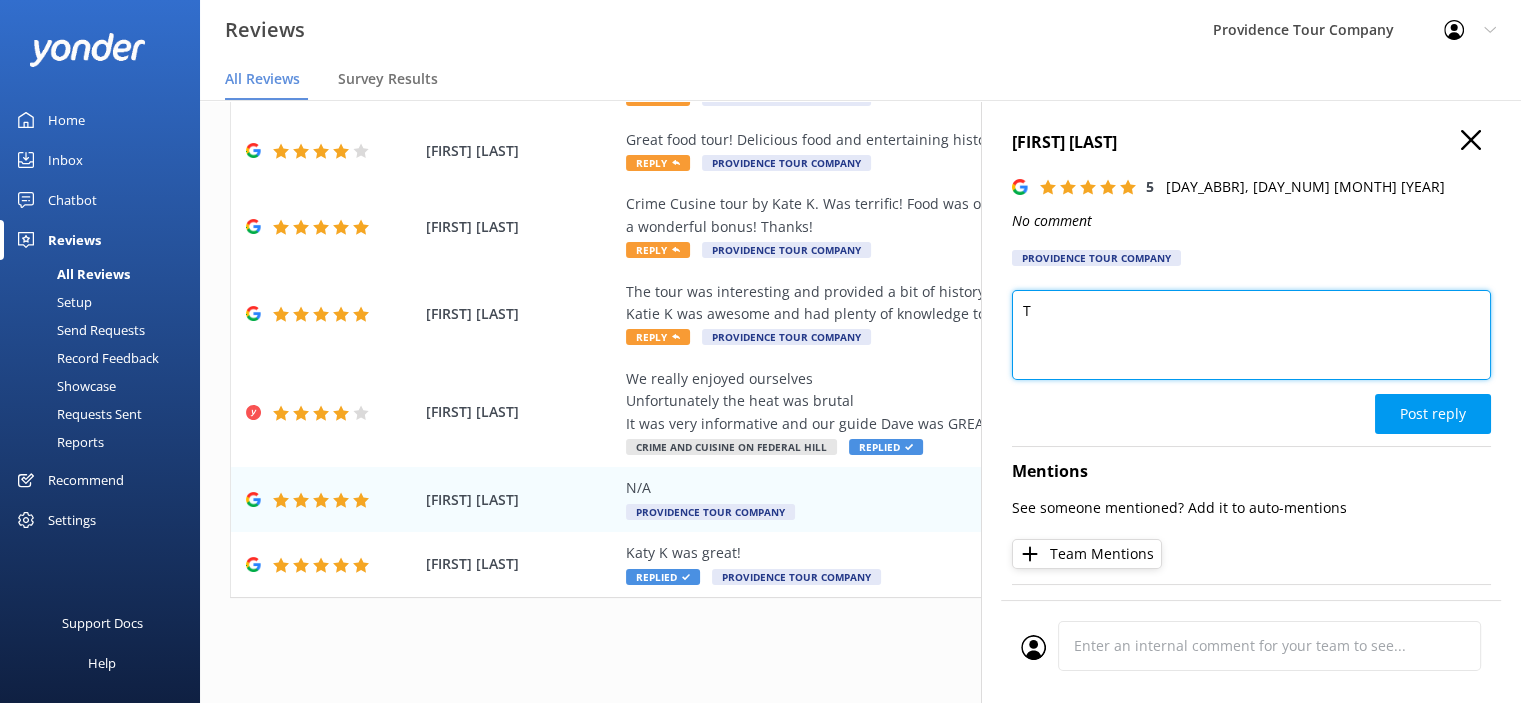 type 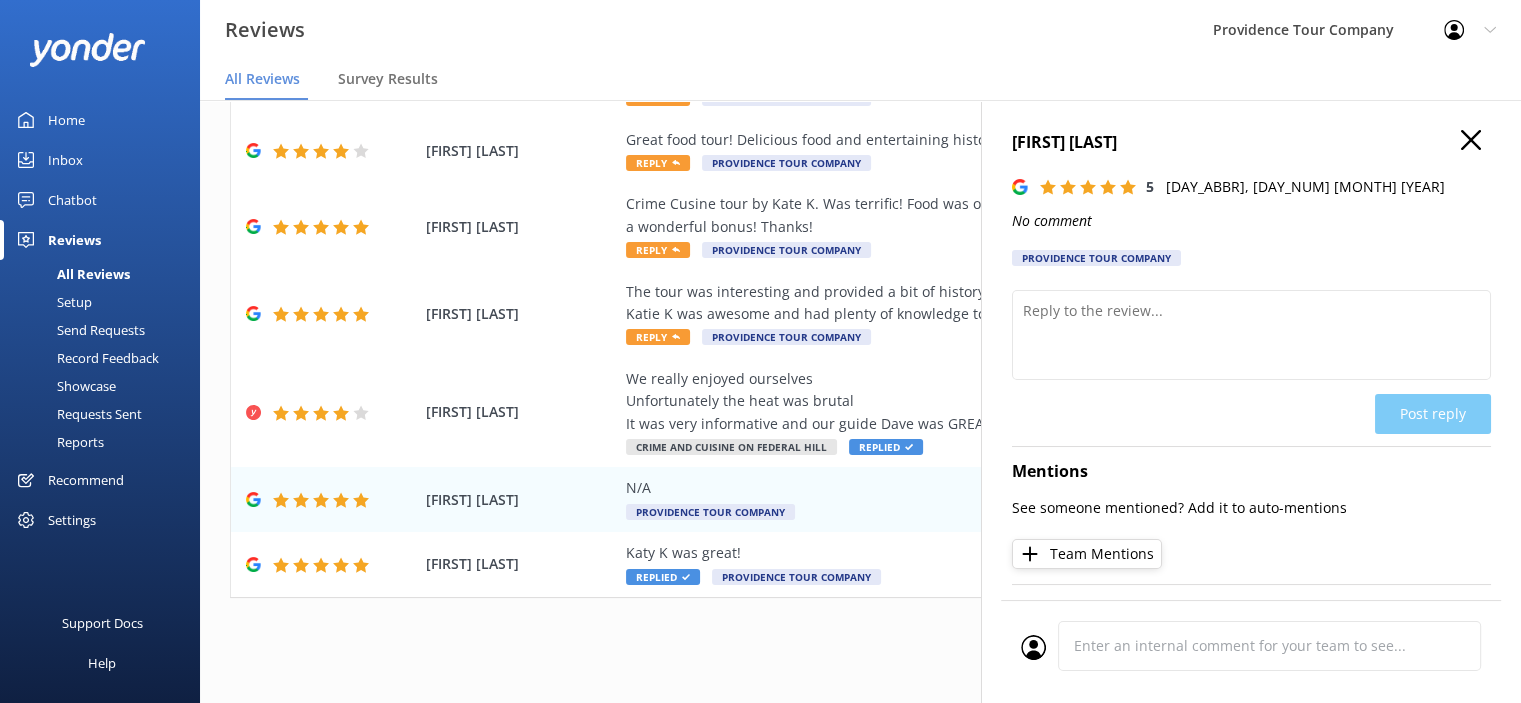 click 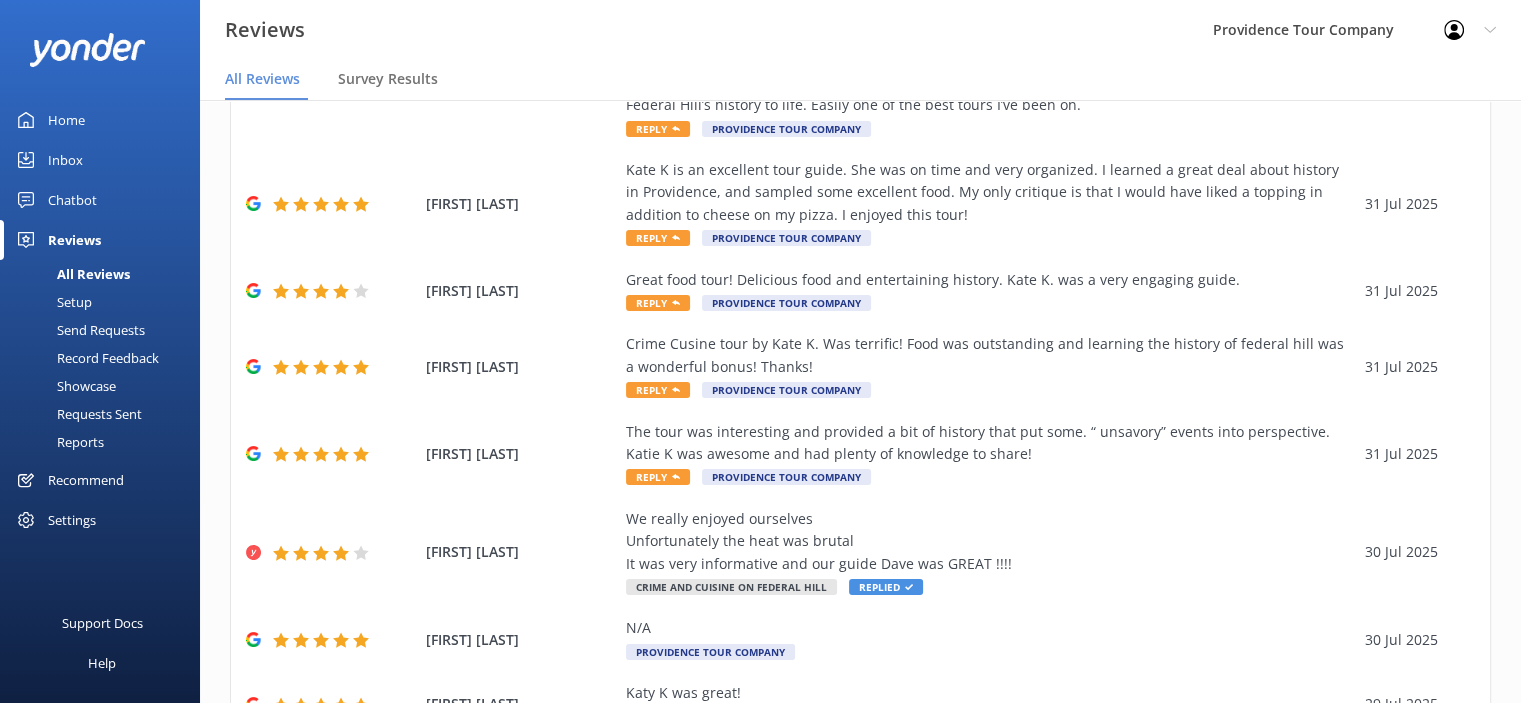 scroll, scrollTop: 224, scrollLeft: 0, axis: vertical 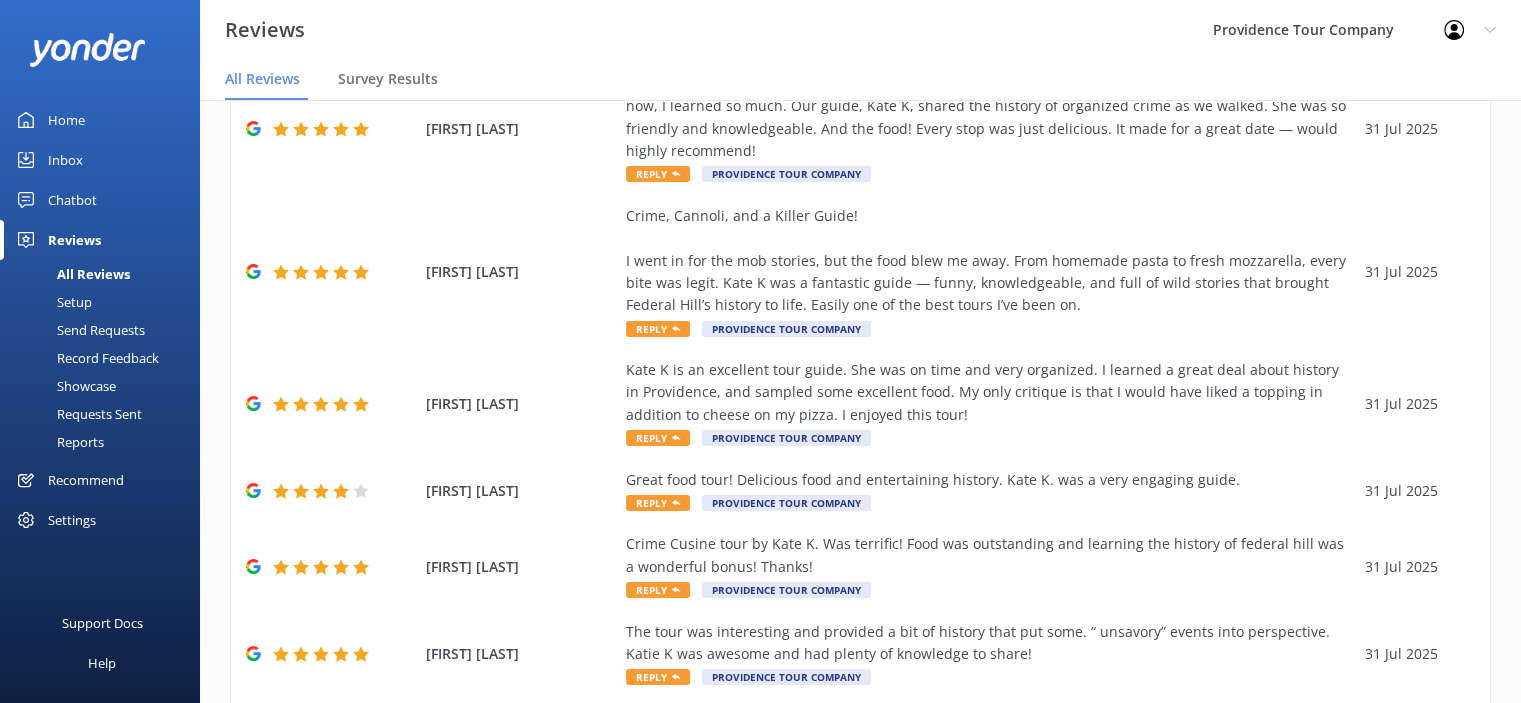 drag, startPoint x: 1478, startPoint y: 27, endPoint x: 1472, endPoint y: 51, distance: 24.738634 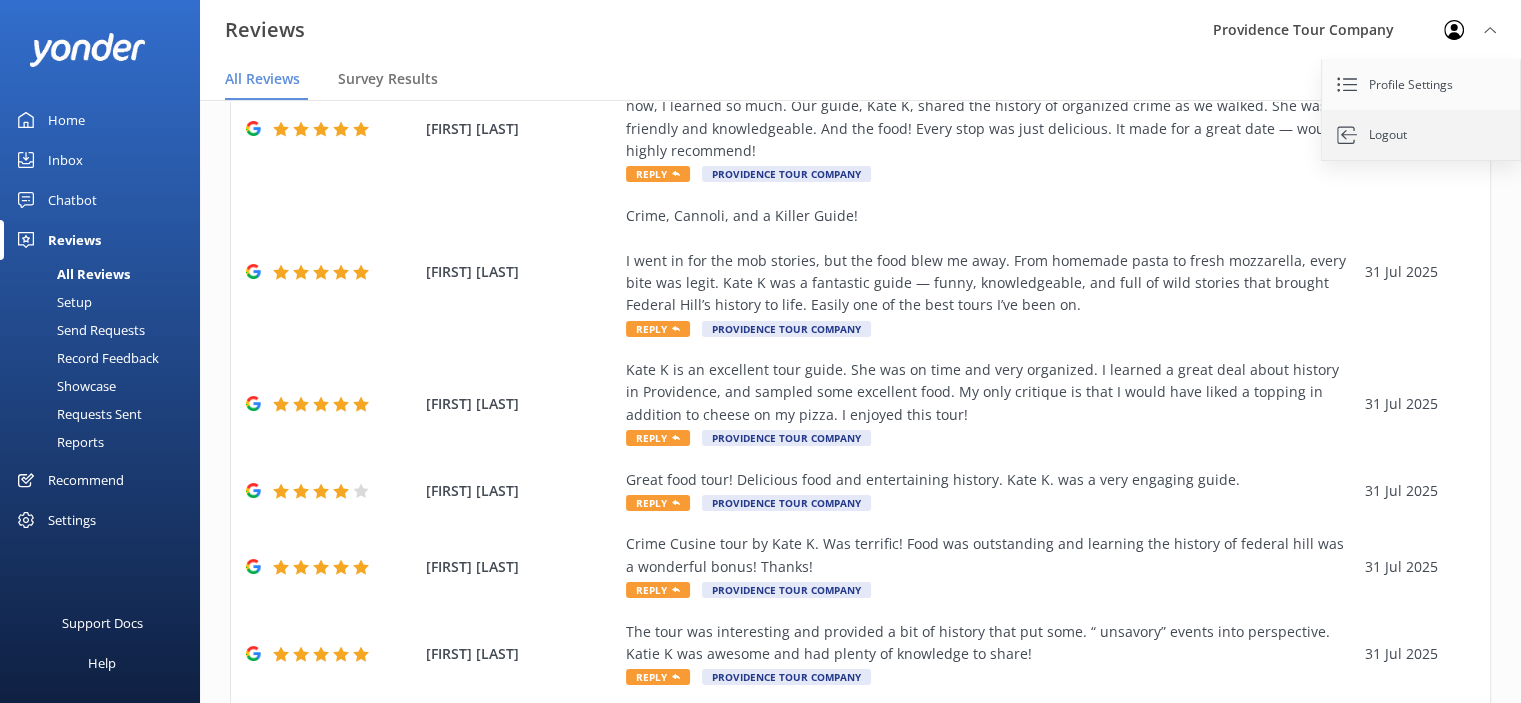 click on "Logout" at bounding box center [1422, 135] 